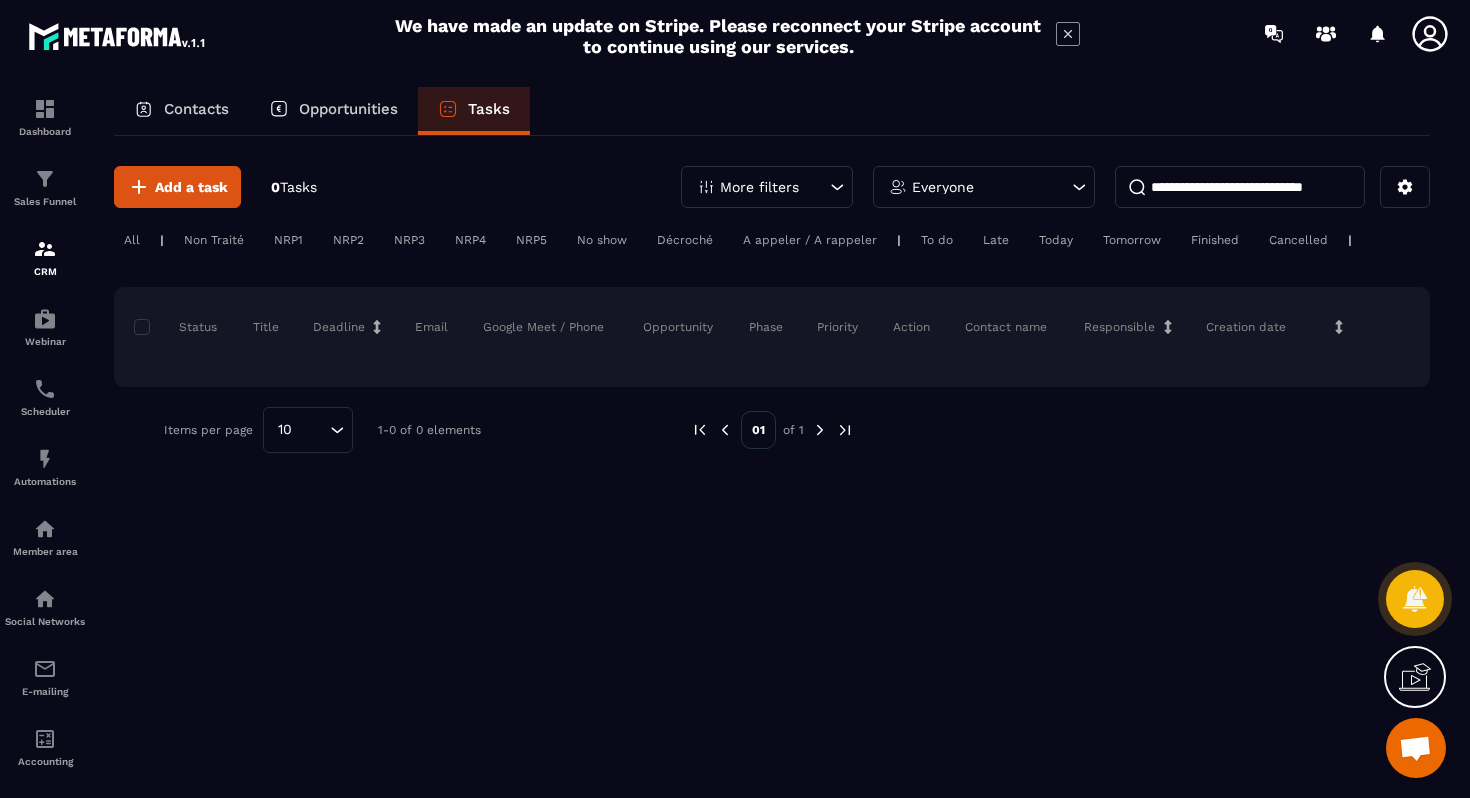 scroll, scrollTop: 0, scrollLeft: 0, axis: both 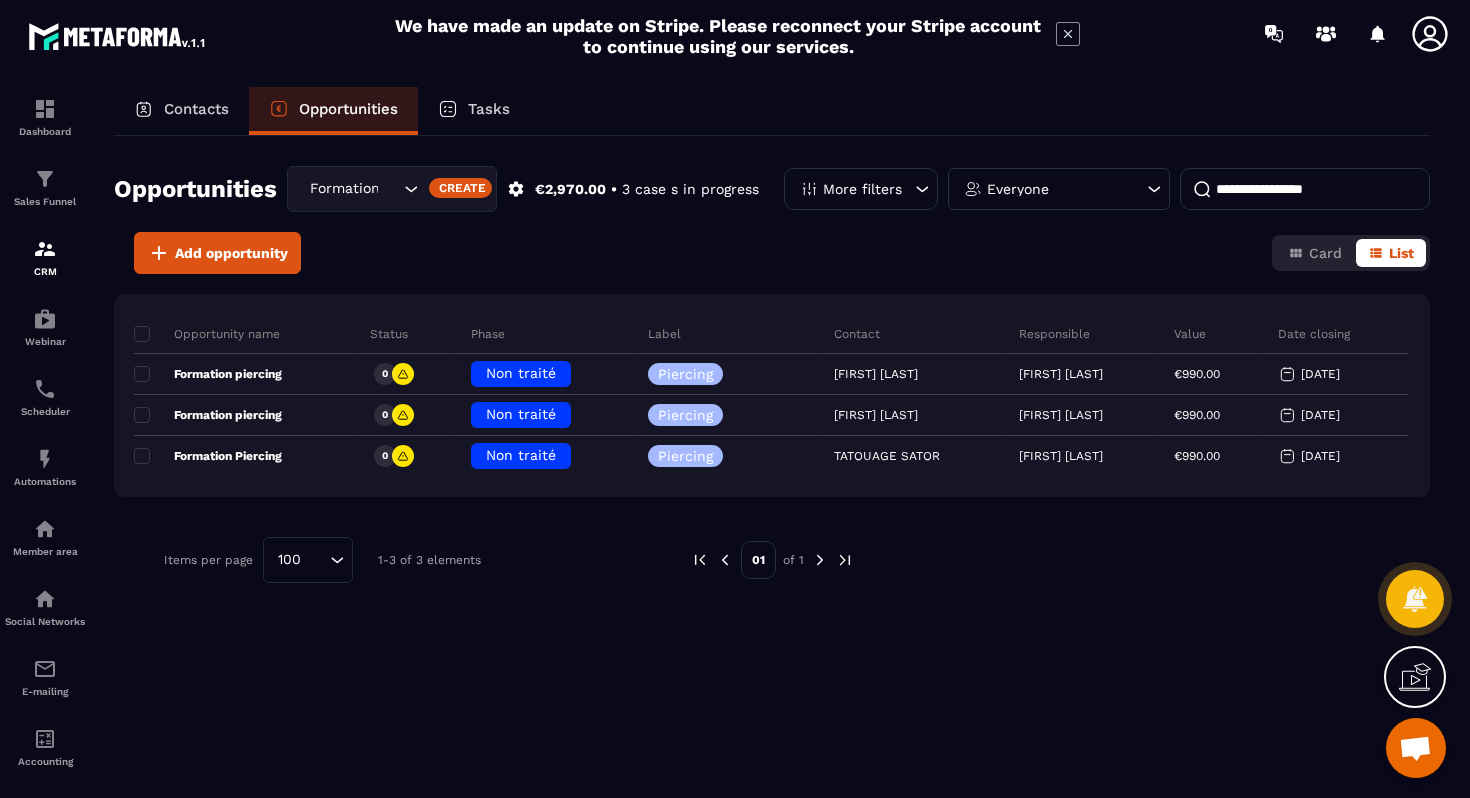 click on "Contacts" at bounding box center (196, 109) 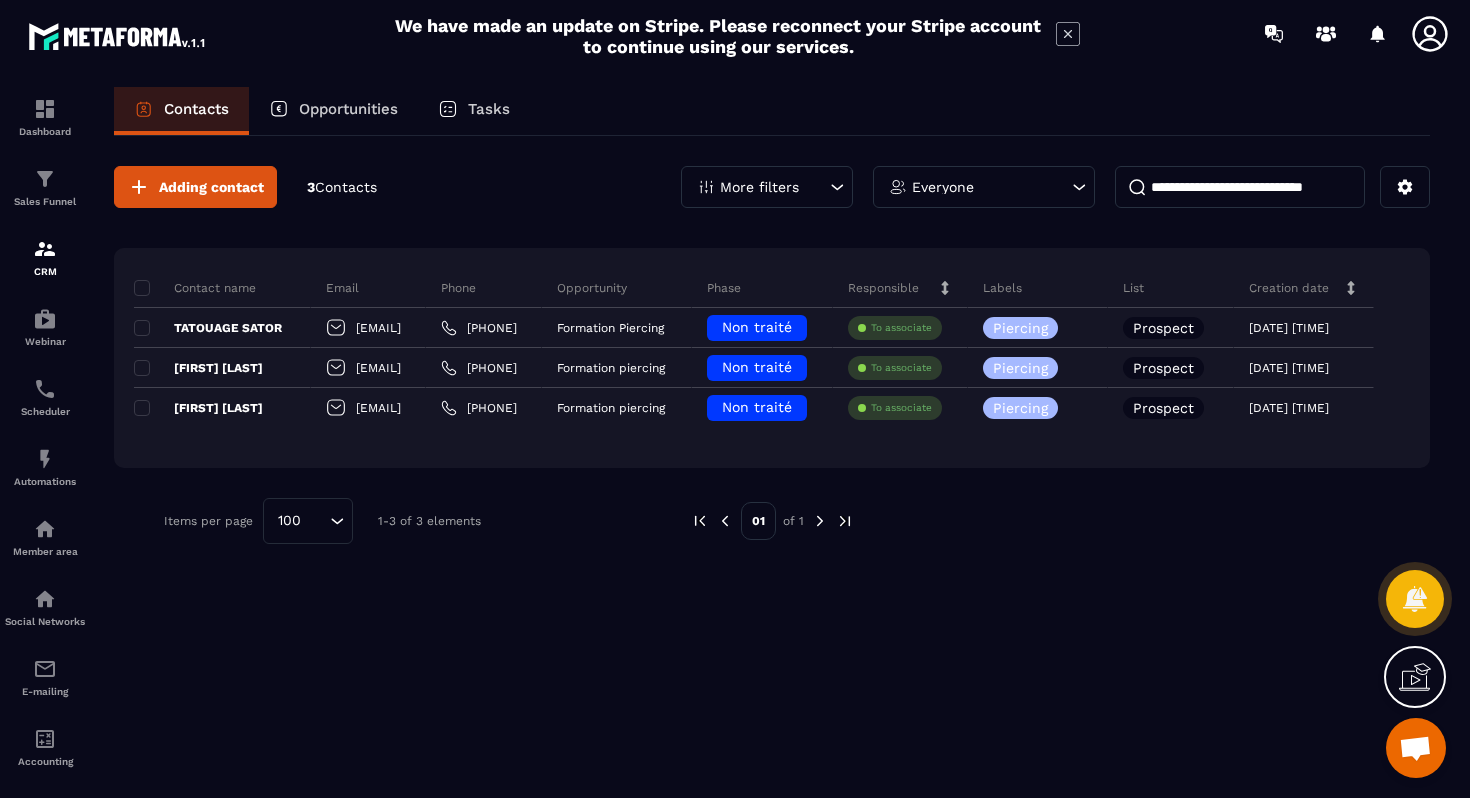 click 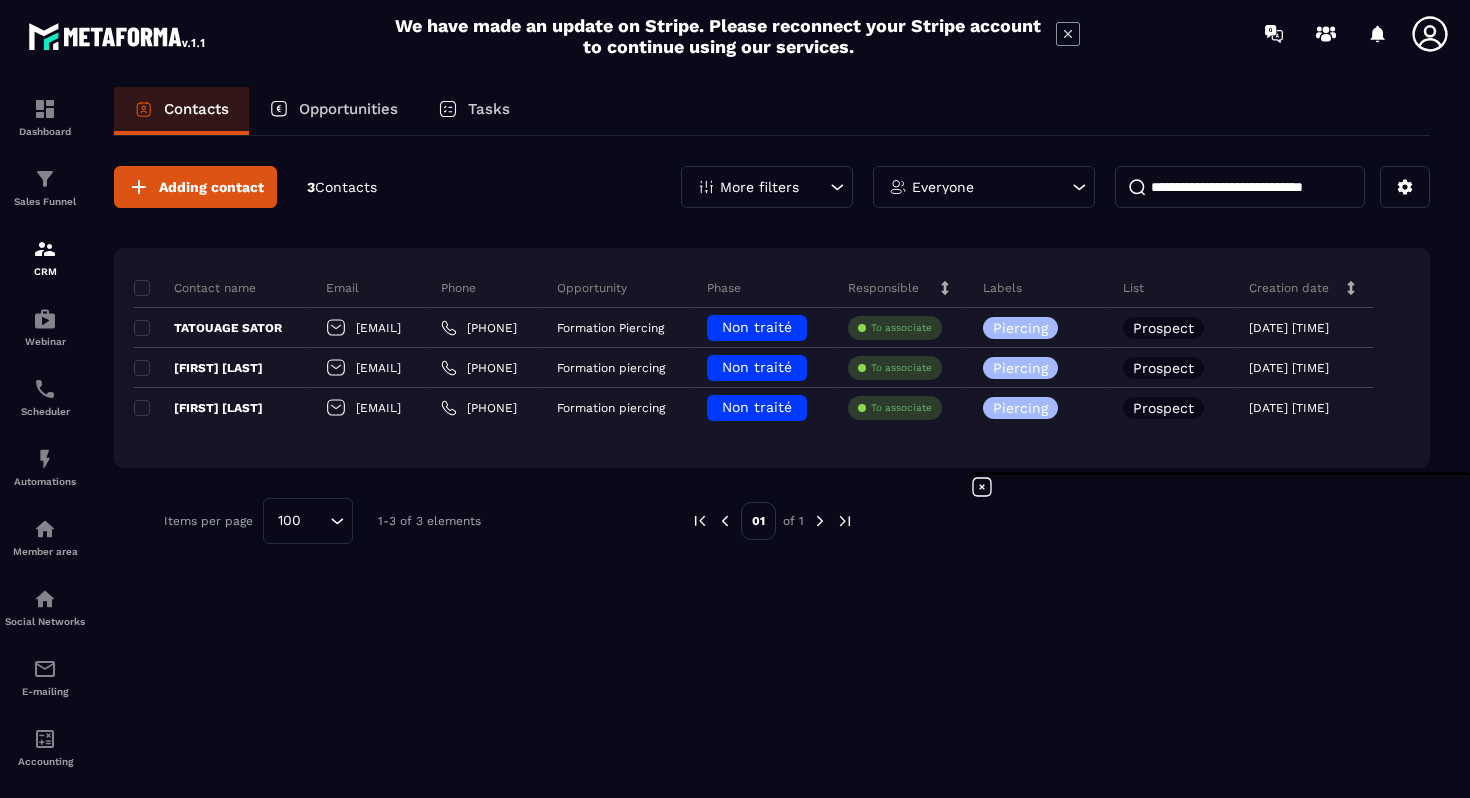 click 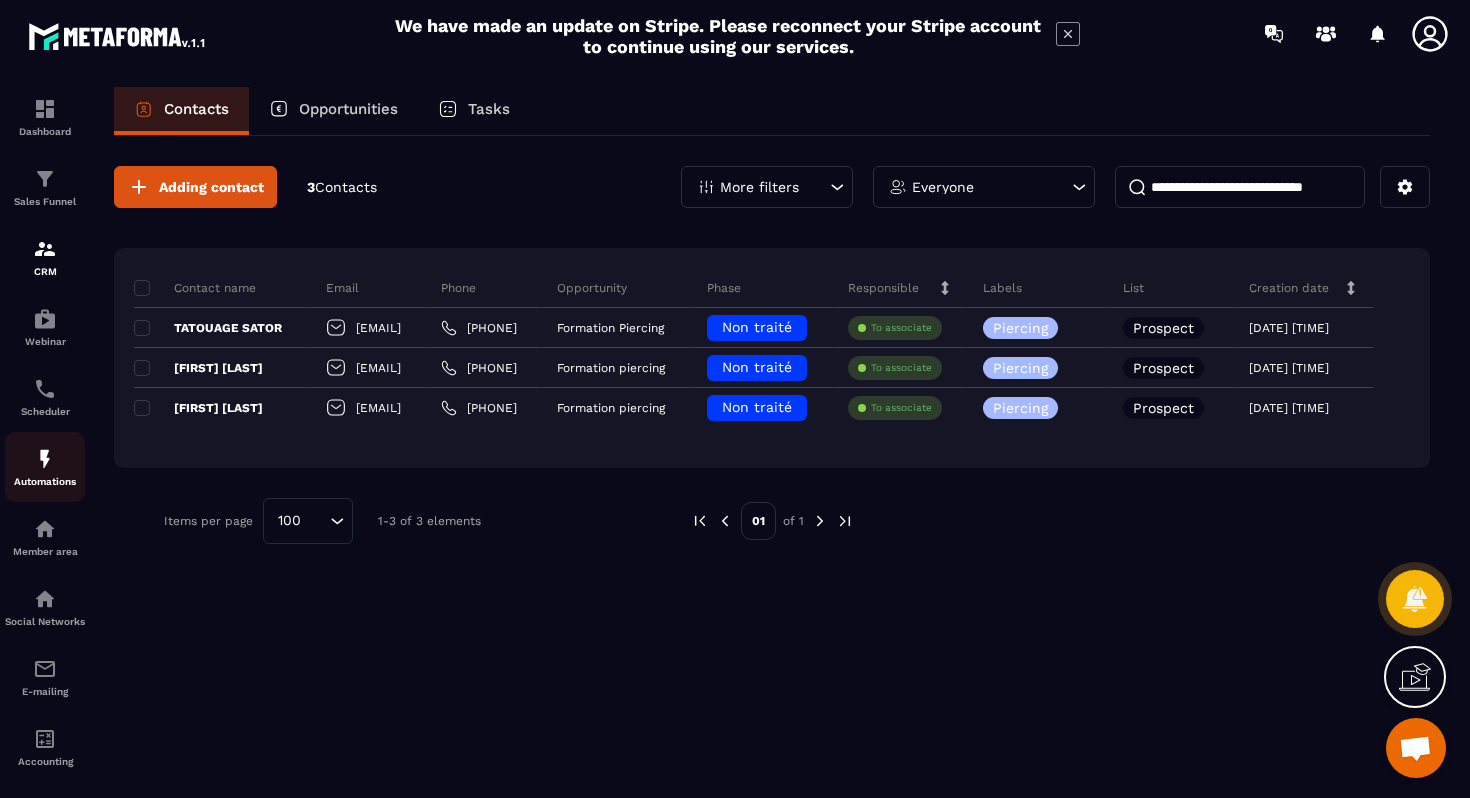 click on "Automations" at bounding box center [45, 481] 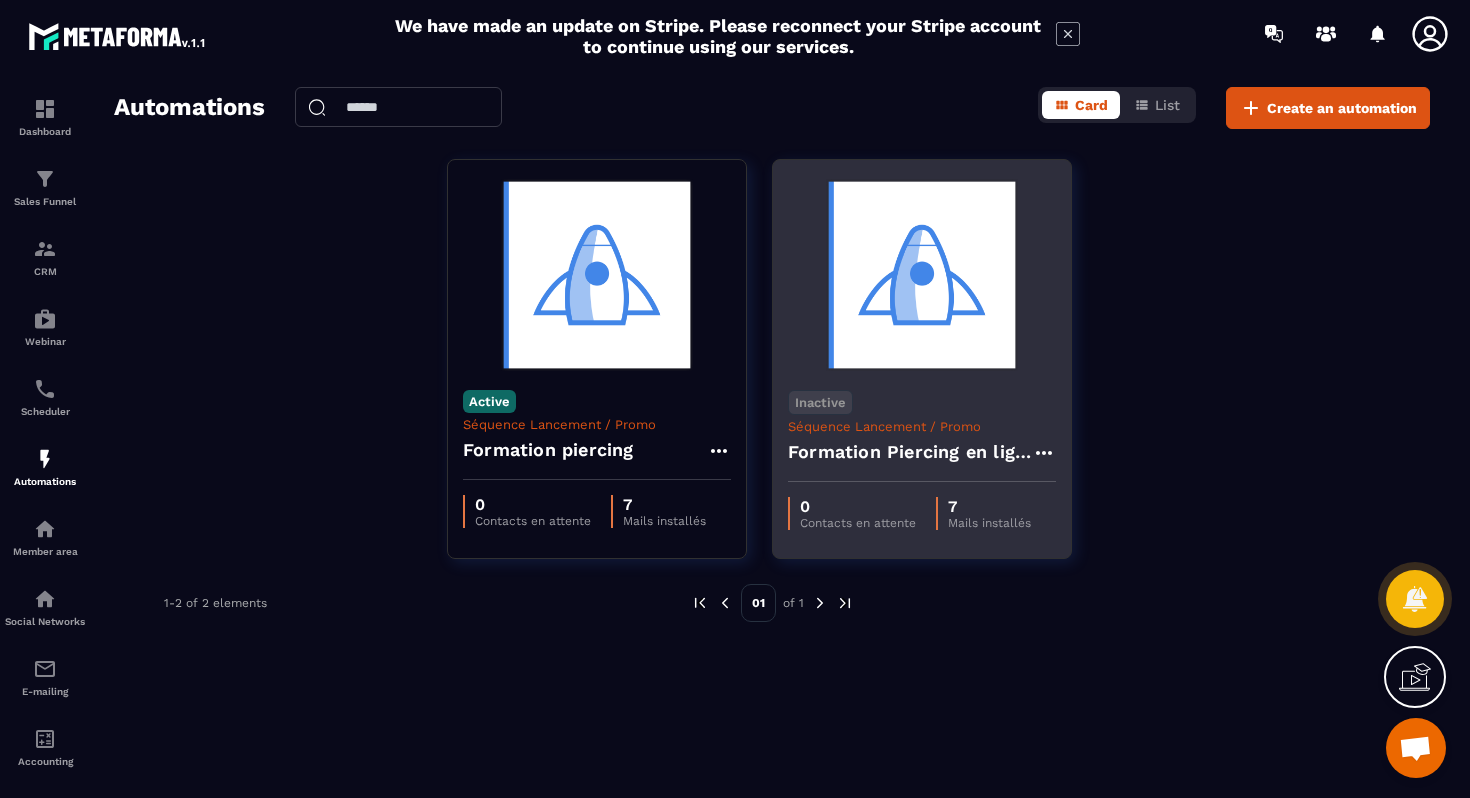 click 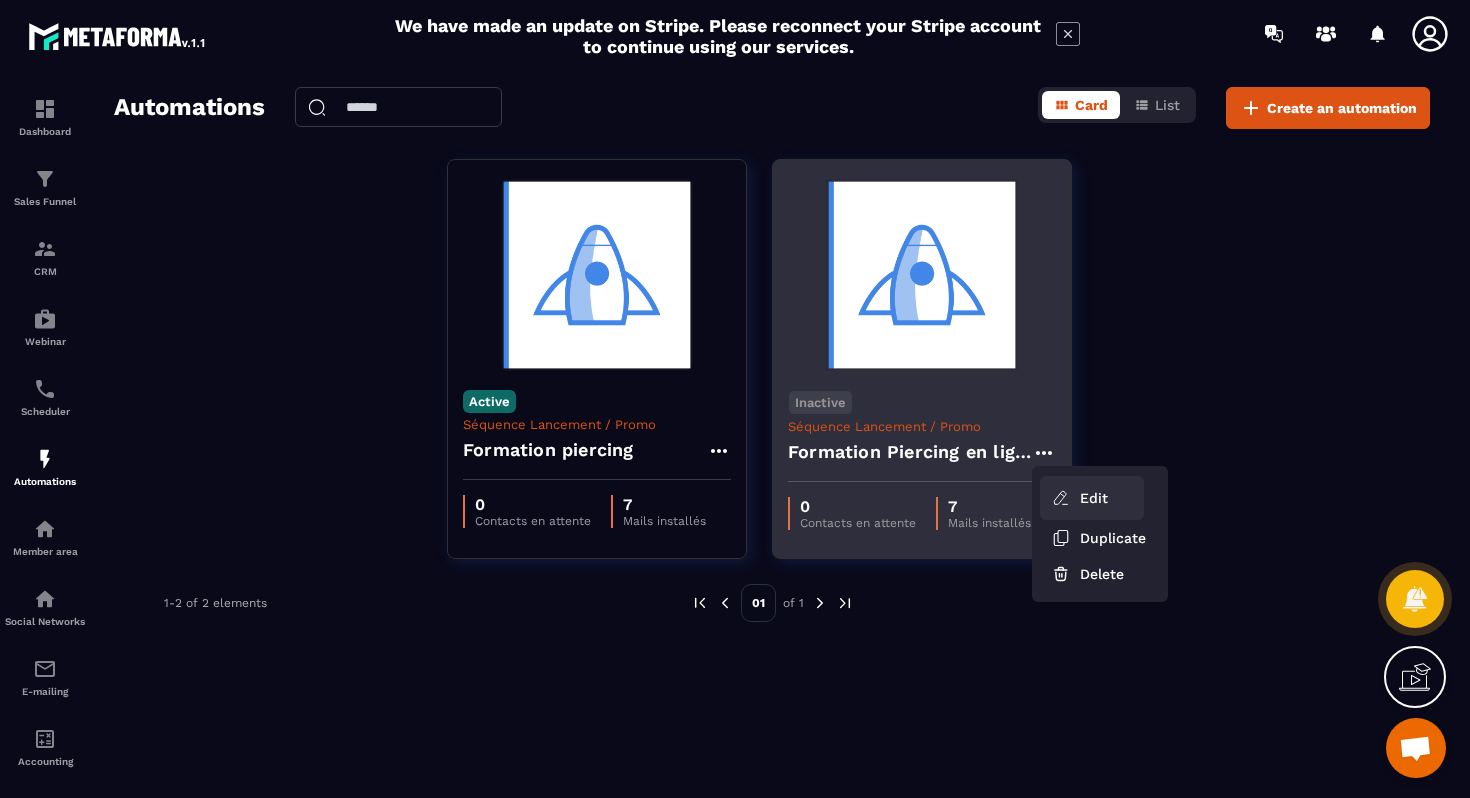 click on "Edit" at bounding box center [1092, 498] 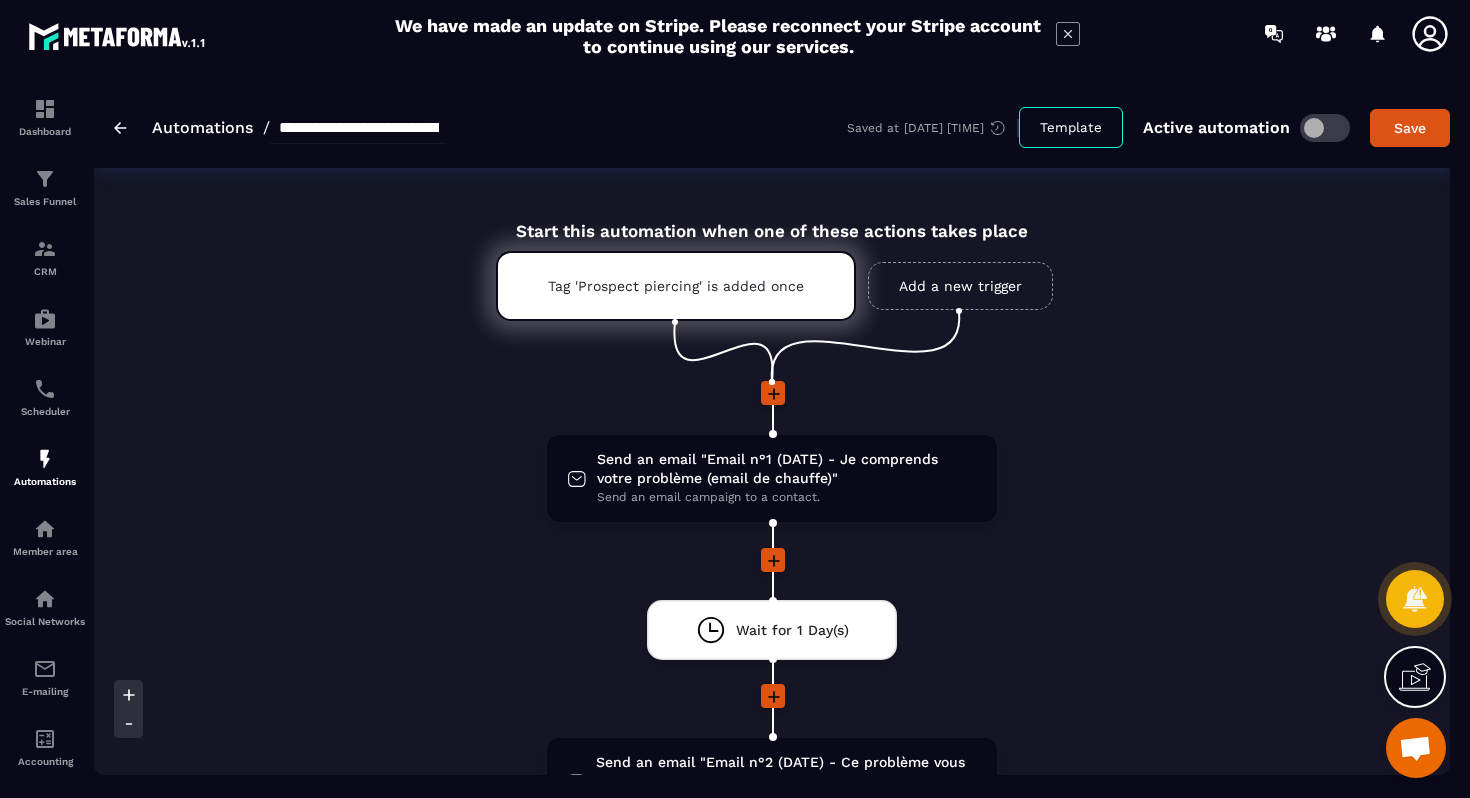 click 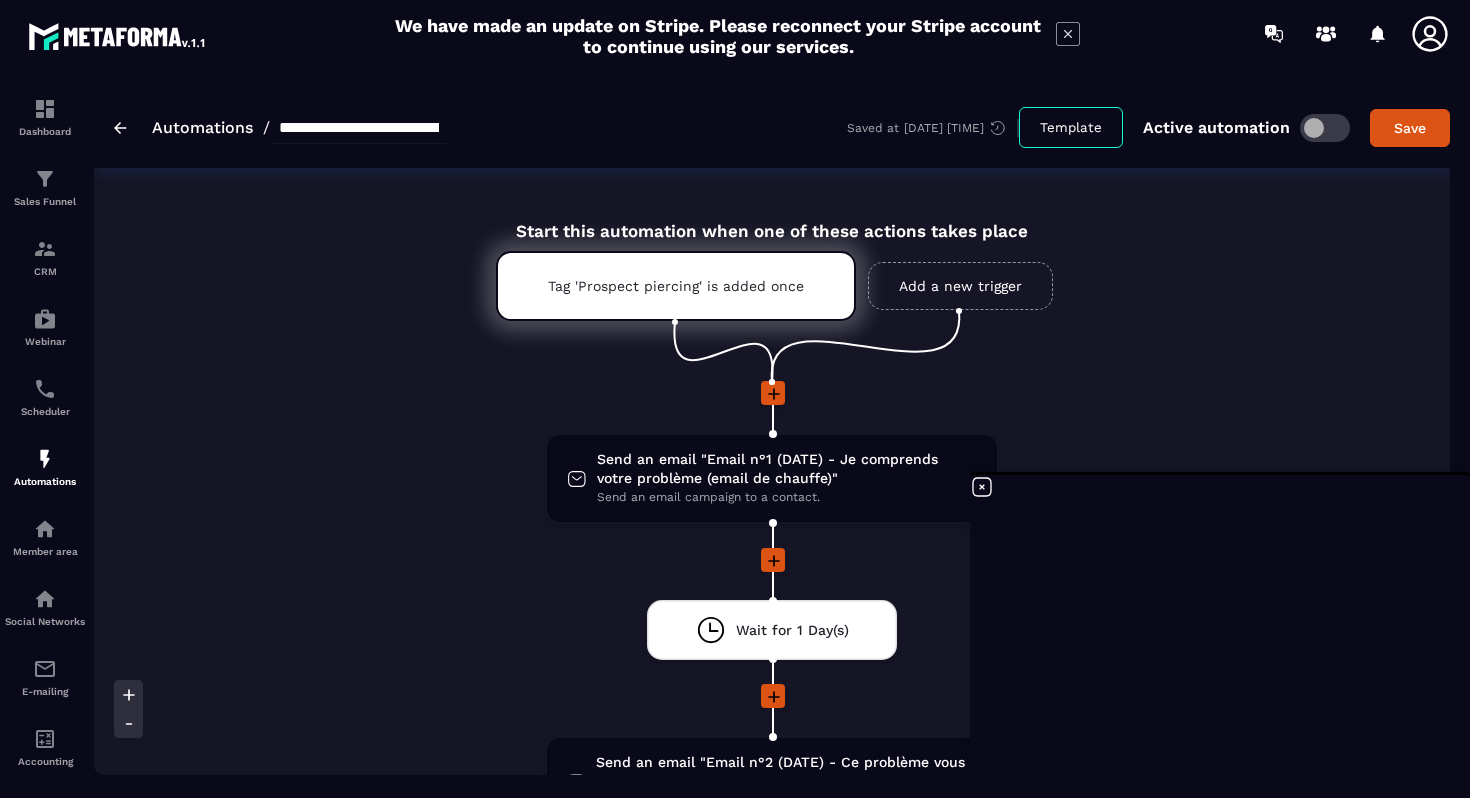 click on "[DATE] [TIME]" at bounding box center (772, 127) 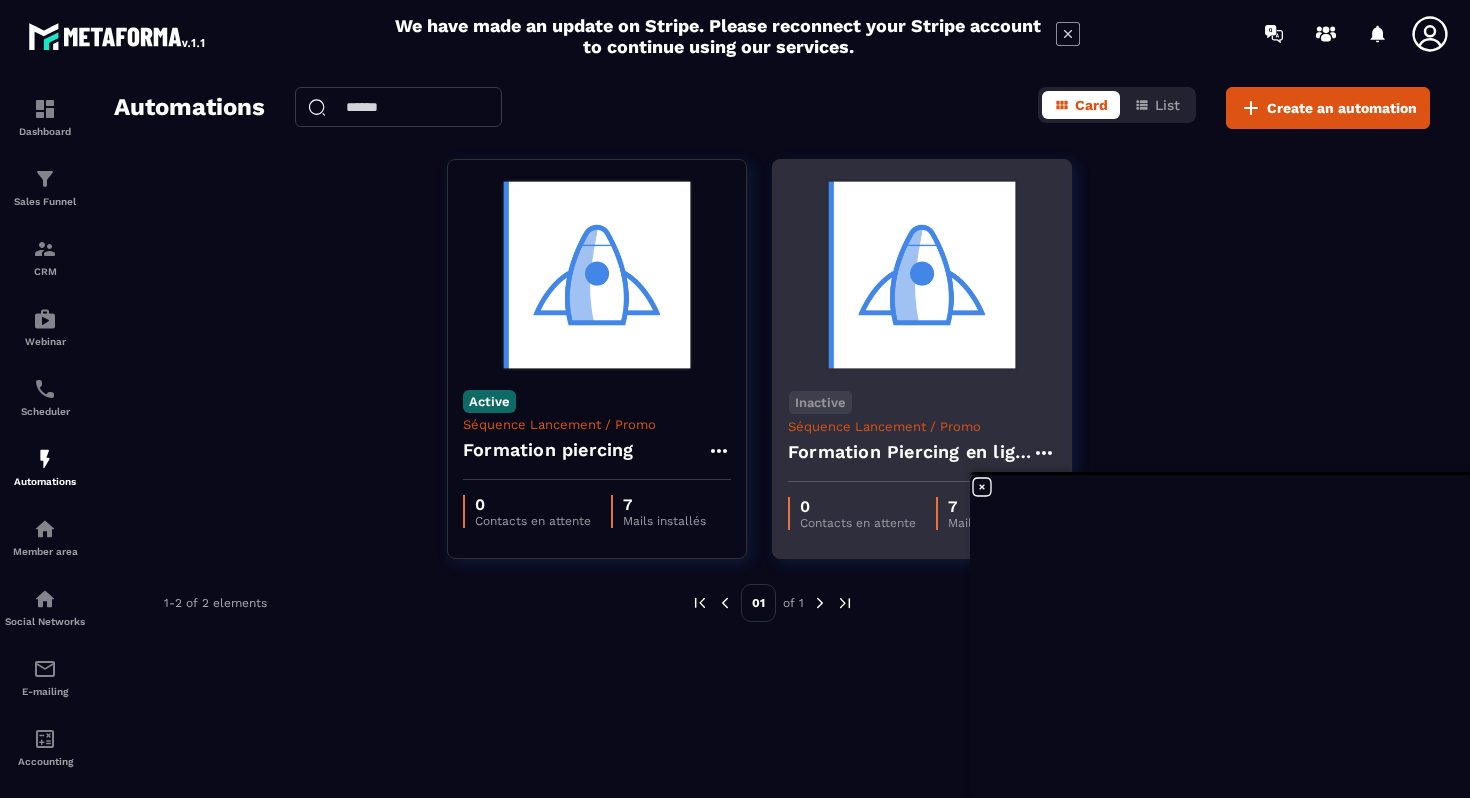click 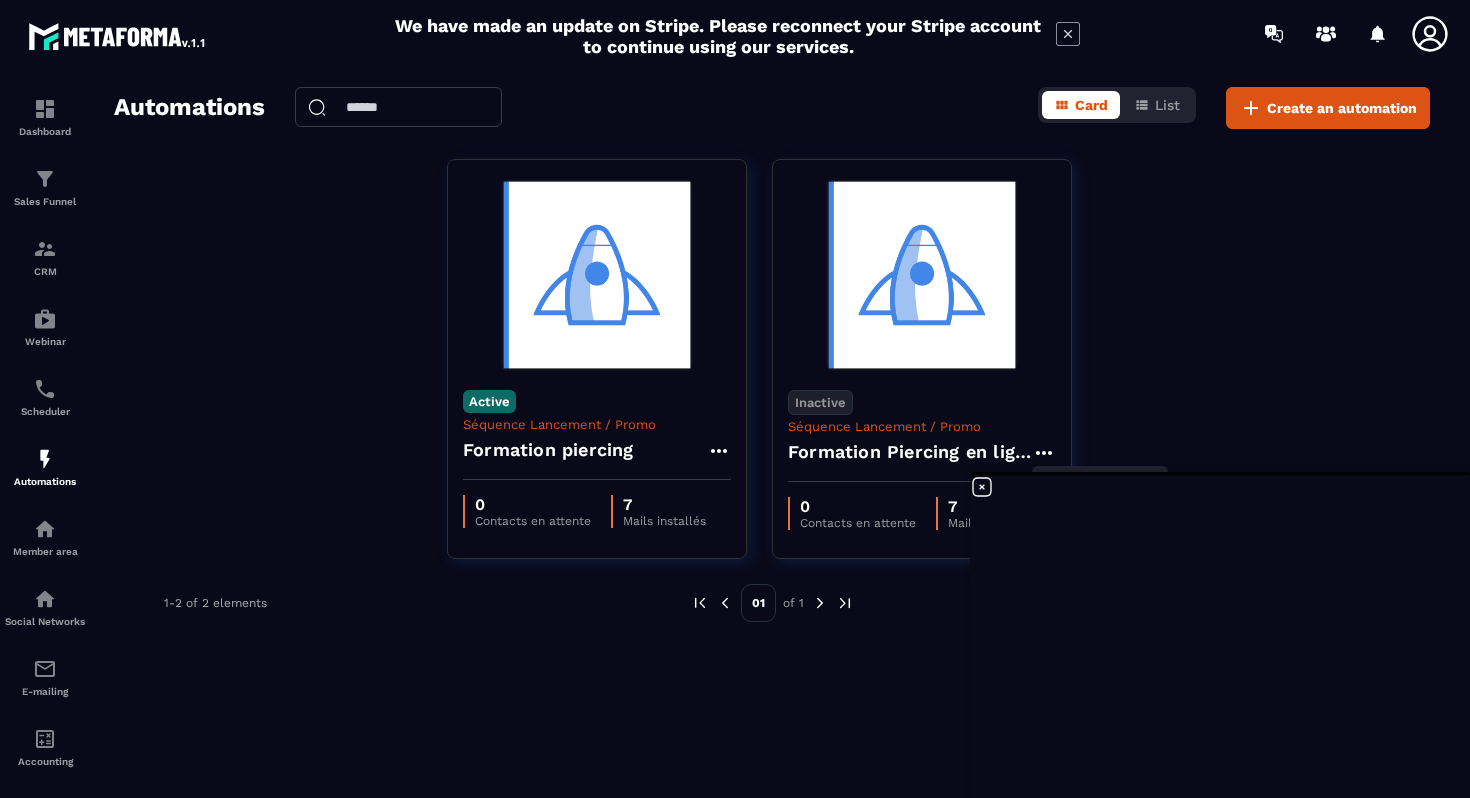 click 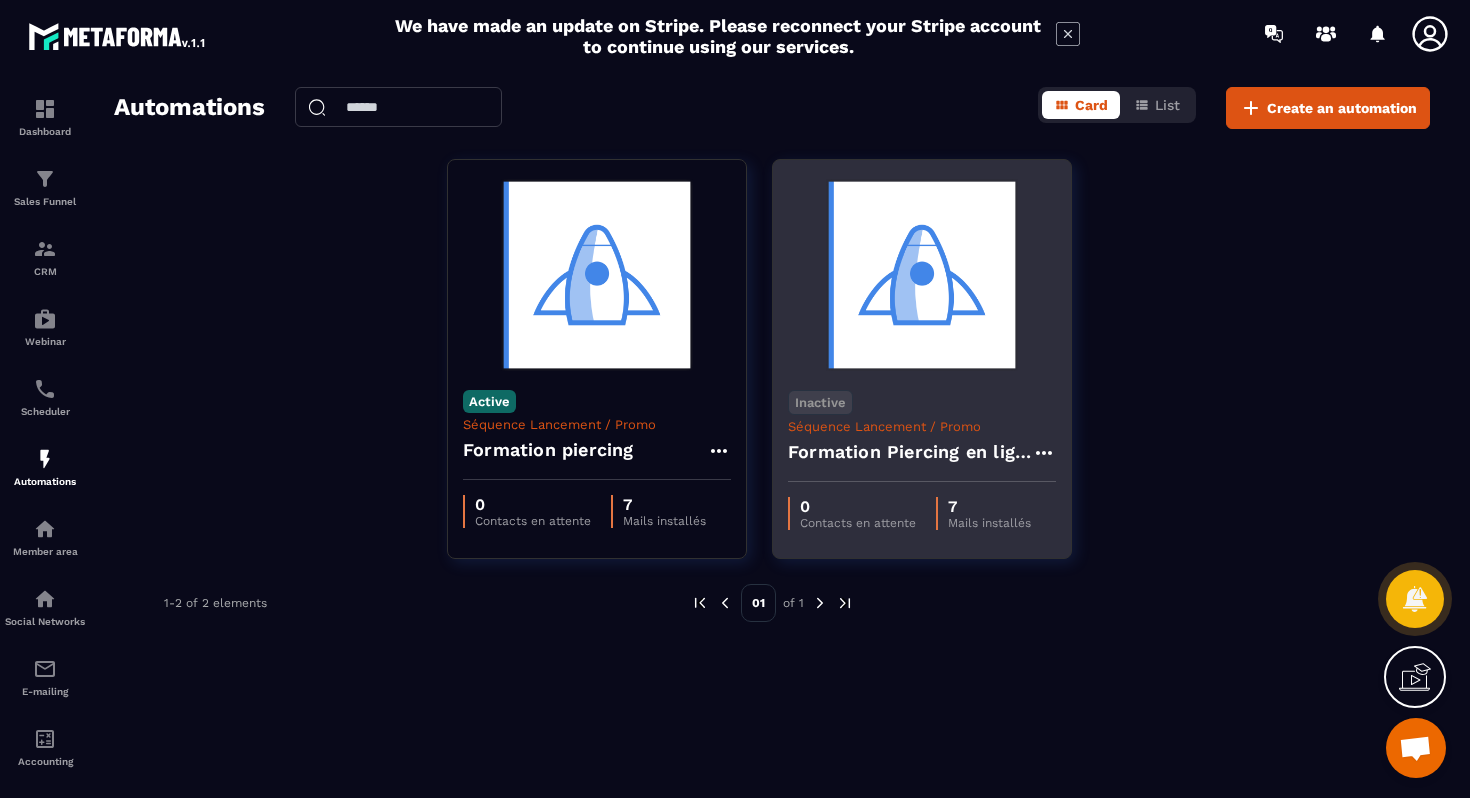 click 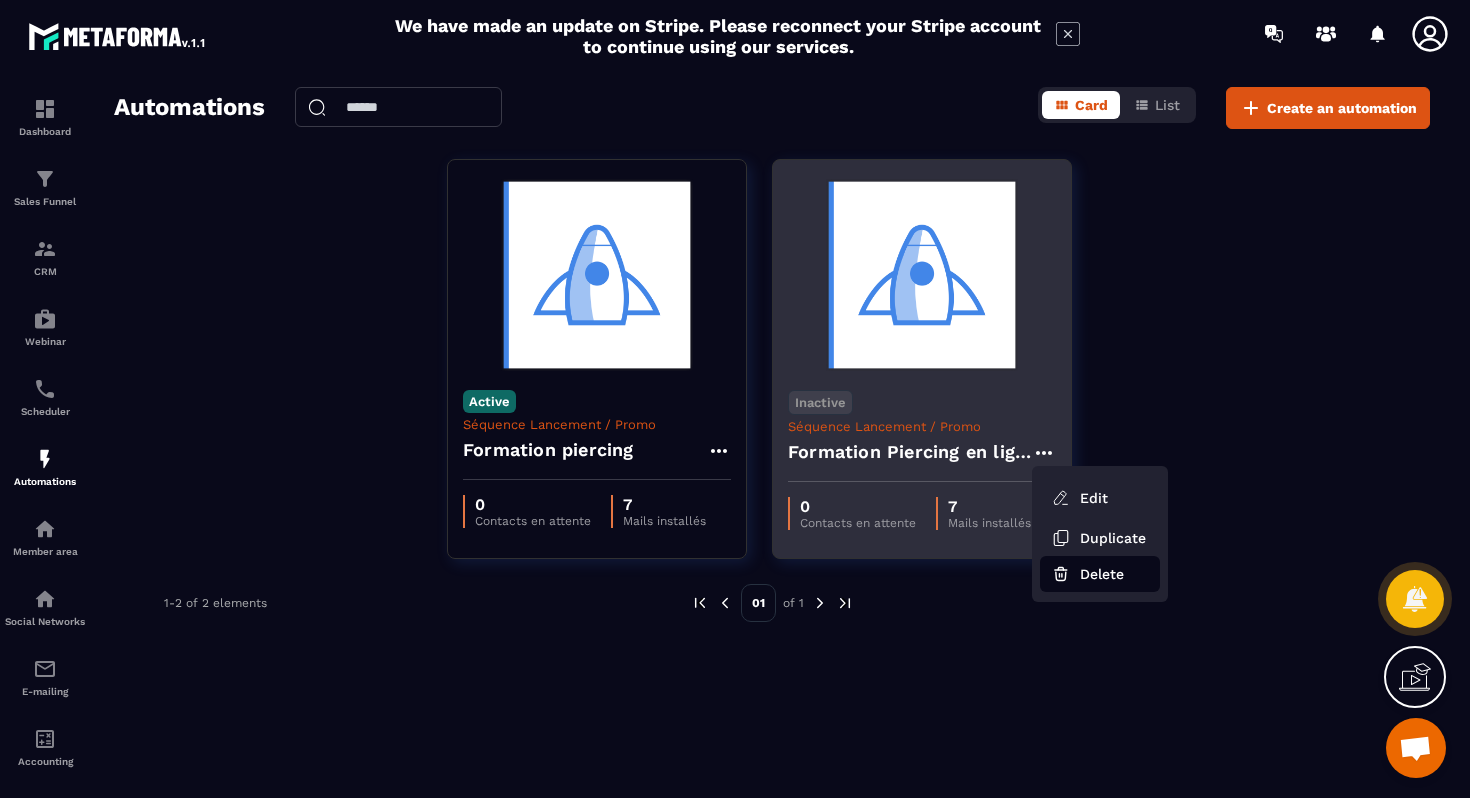 click 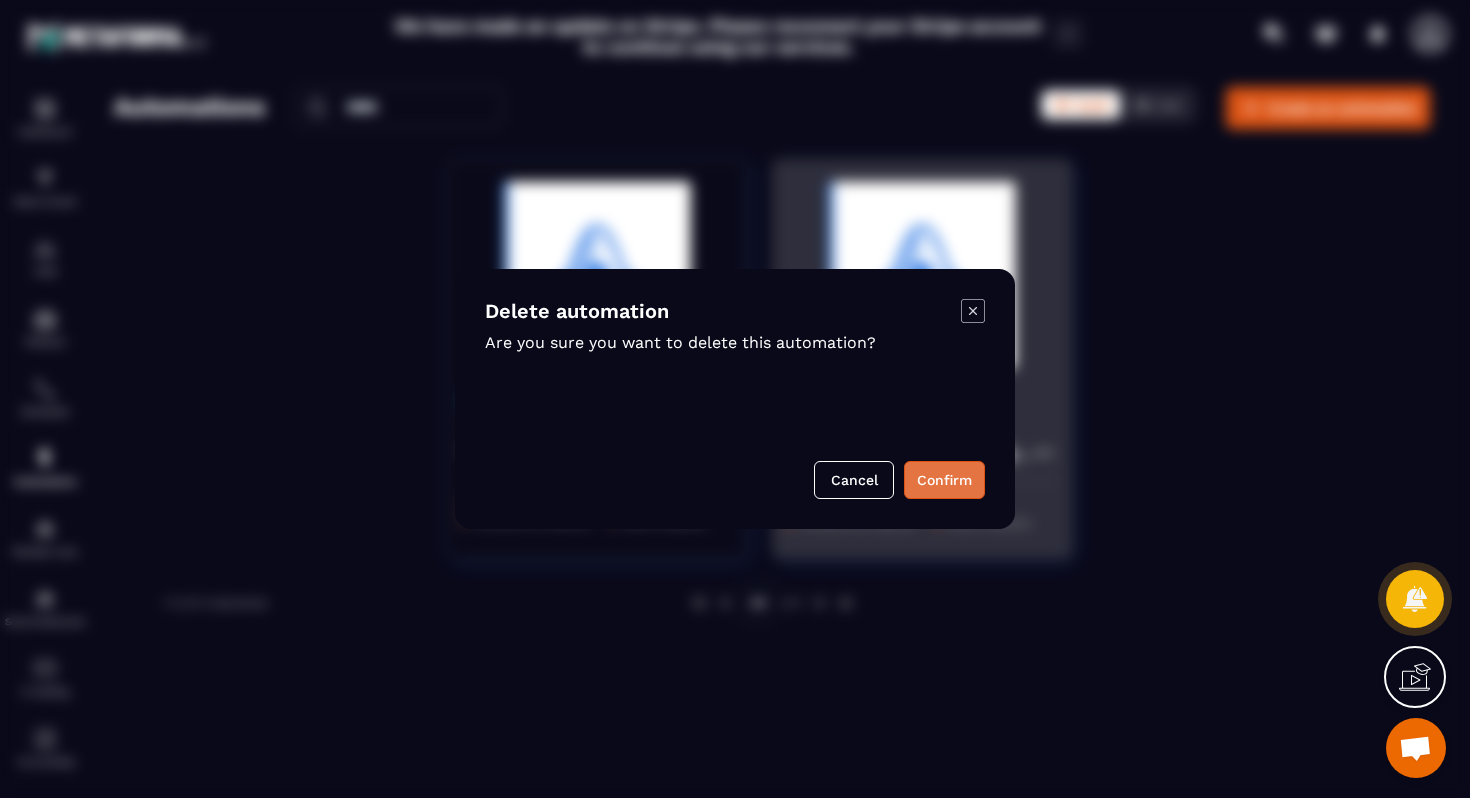 click on "Confirm" at bounding box center [944, 480] 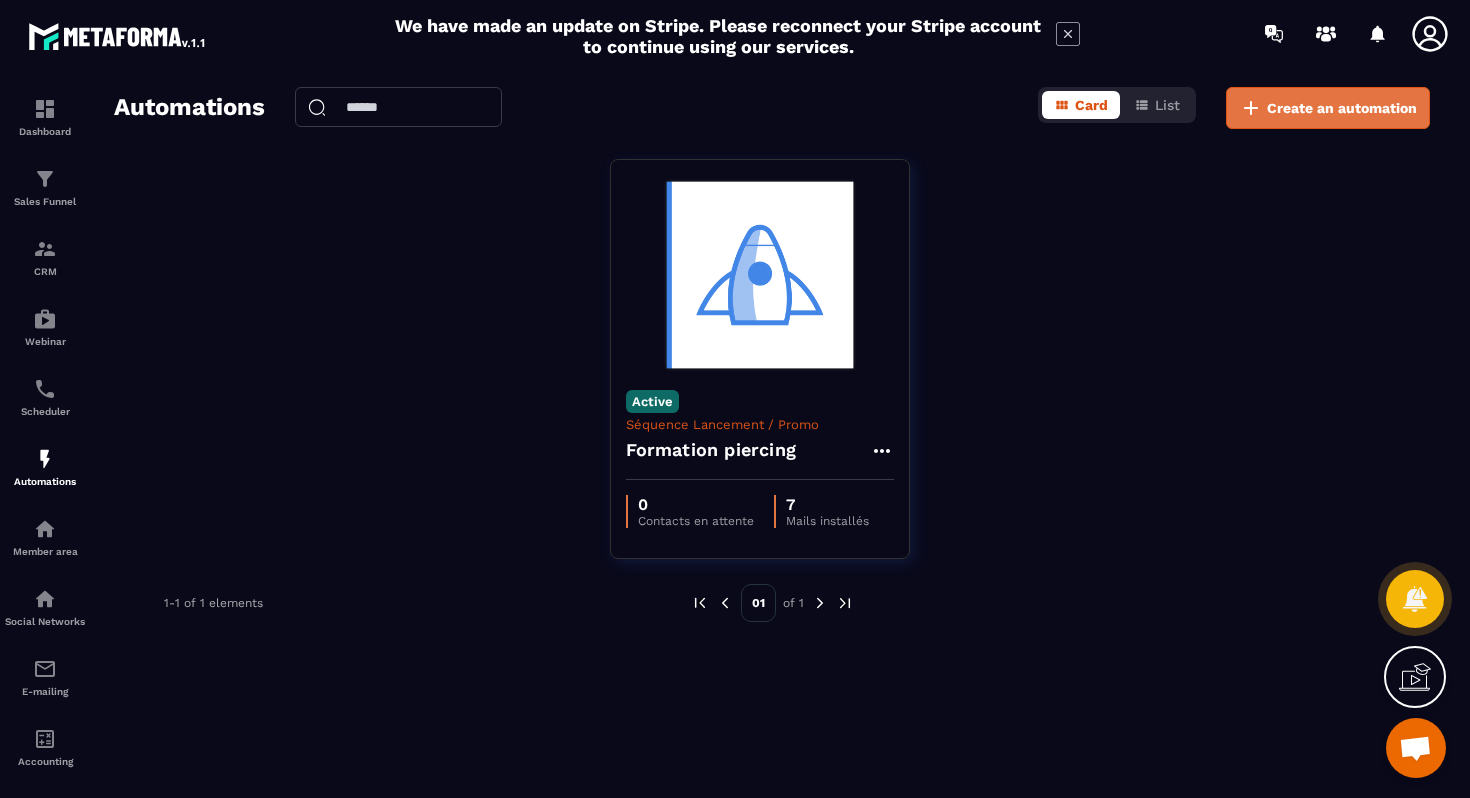 click on "Create an automation" at bounding box center (1342, 108) 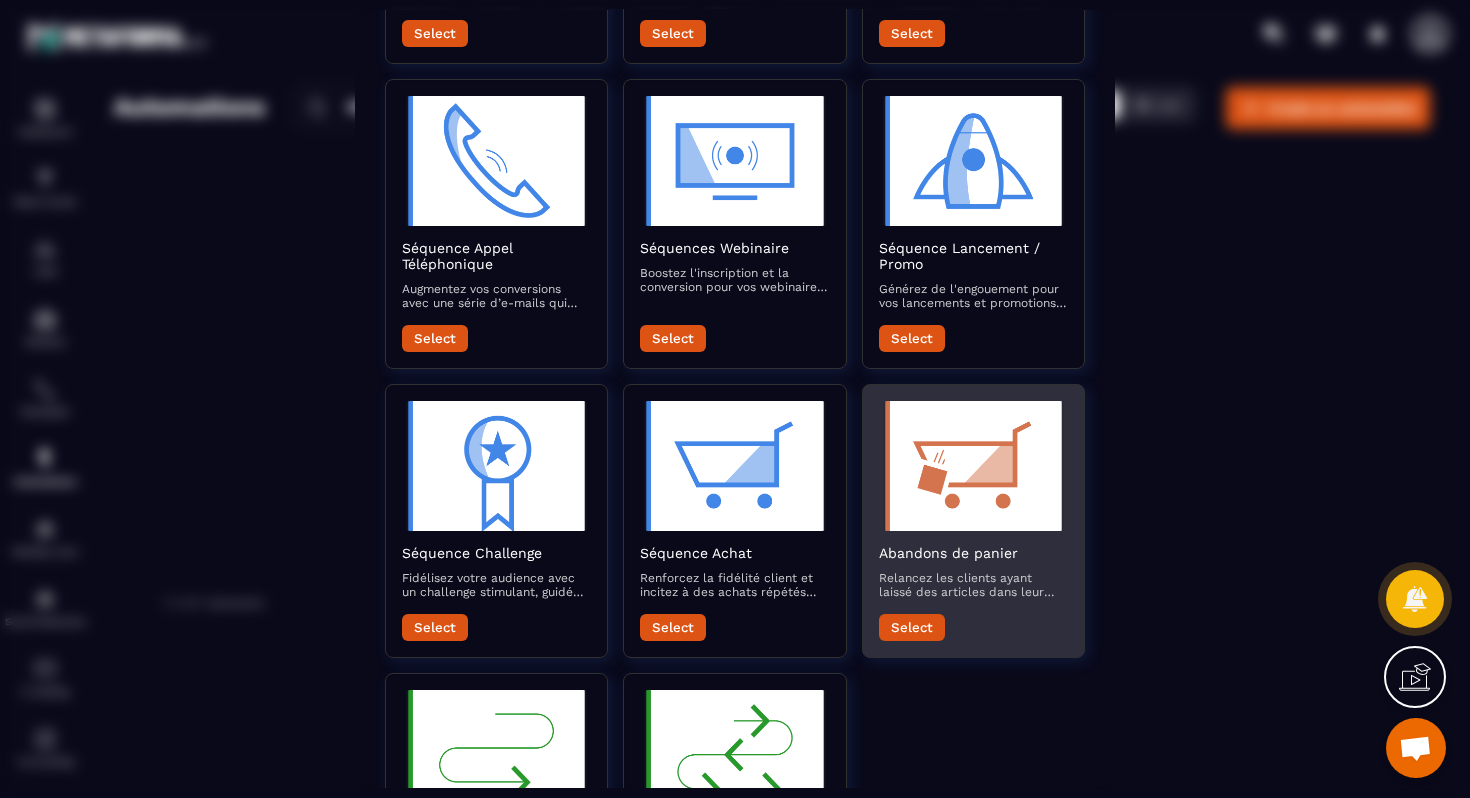 scroll, scrollTop: 203, scrollLeft: 0, axis: vertical 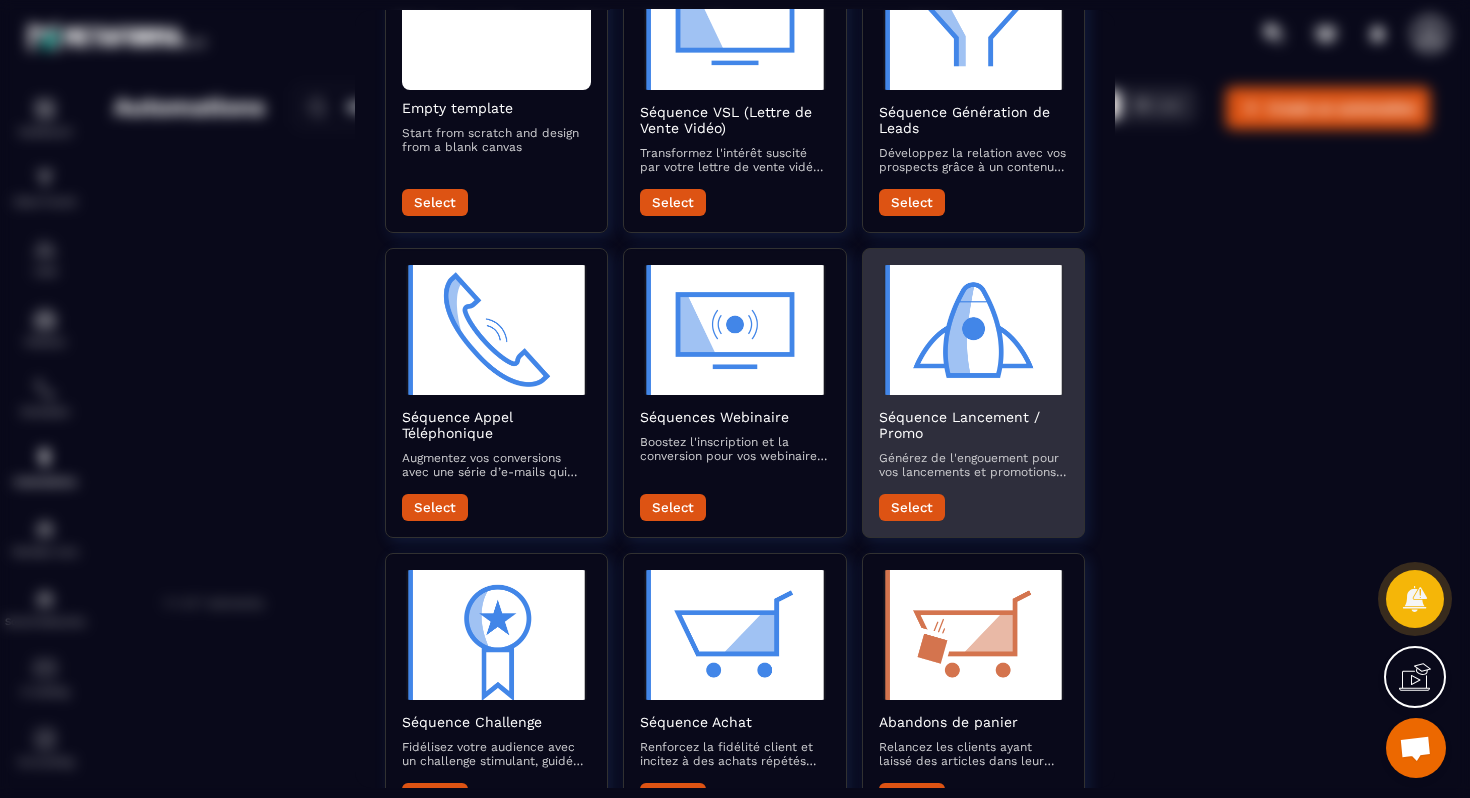 click on "Select" at bounding box center [912, 507] 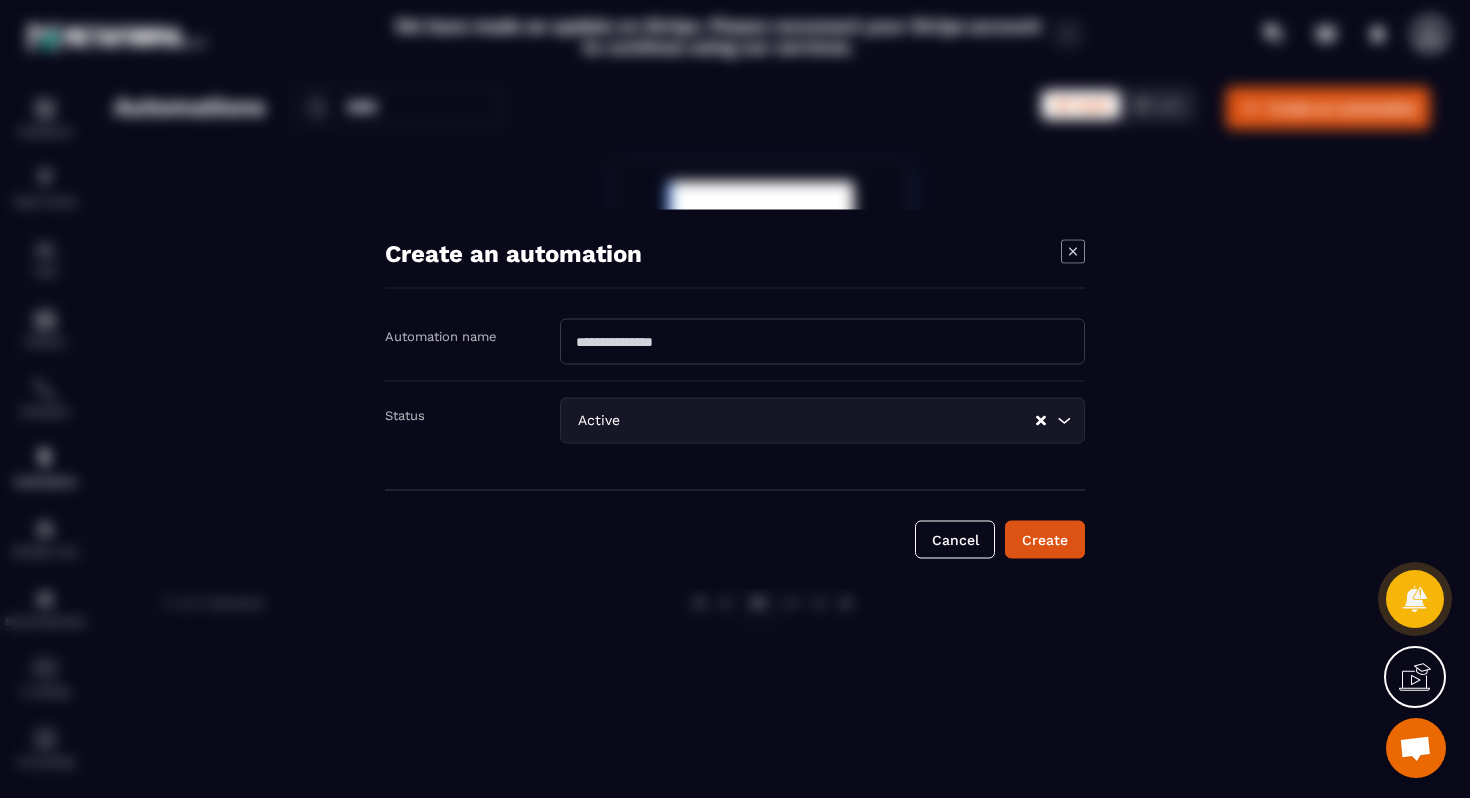 click at bounding box center (822, 342) 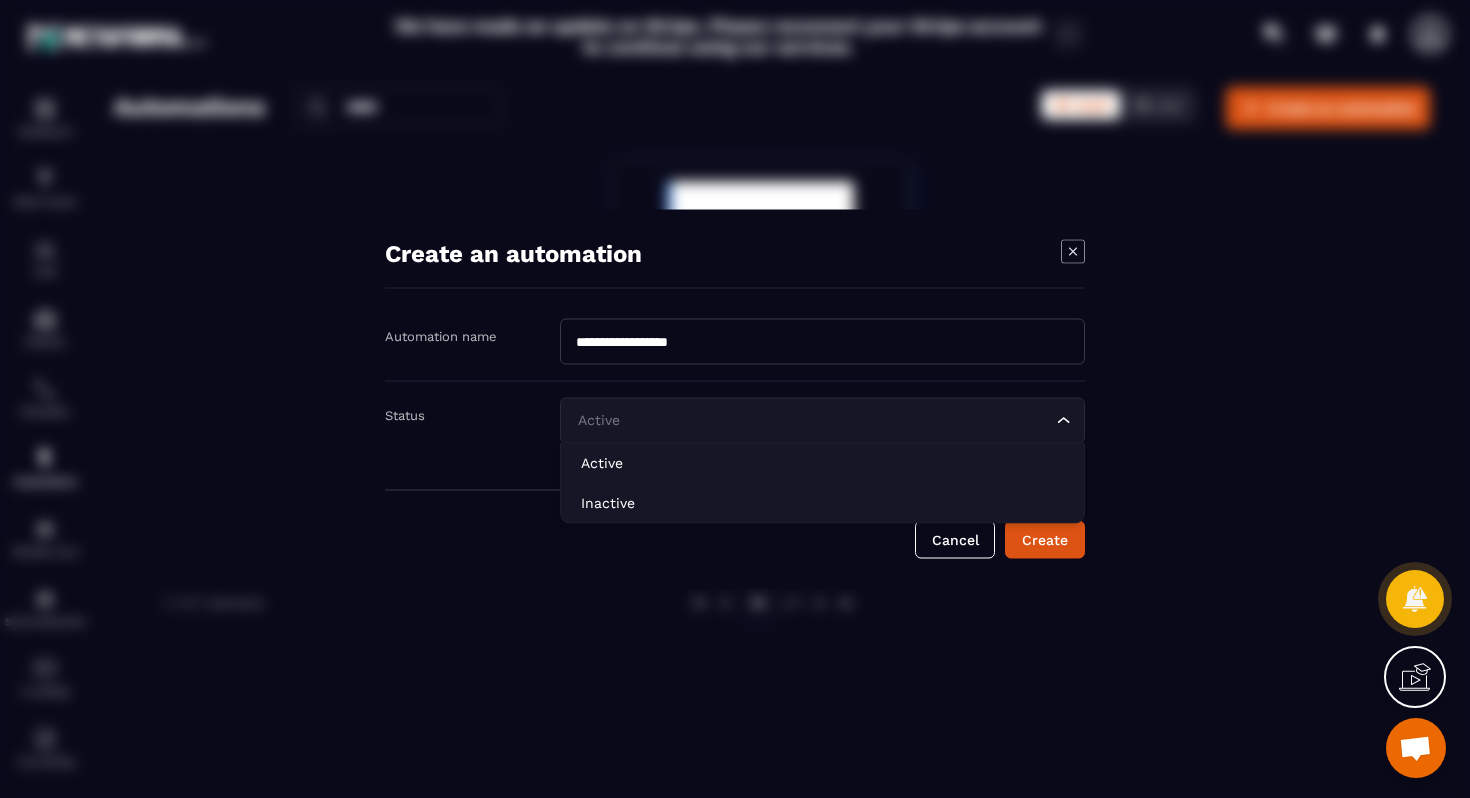 click 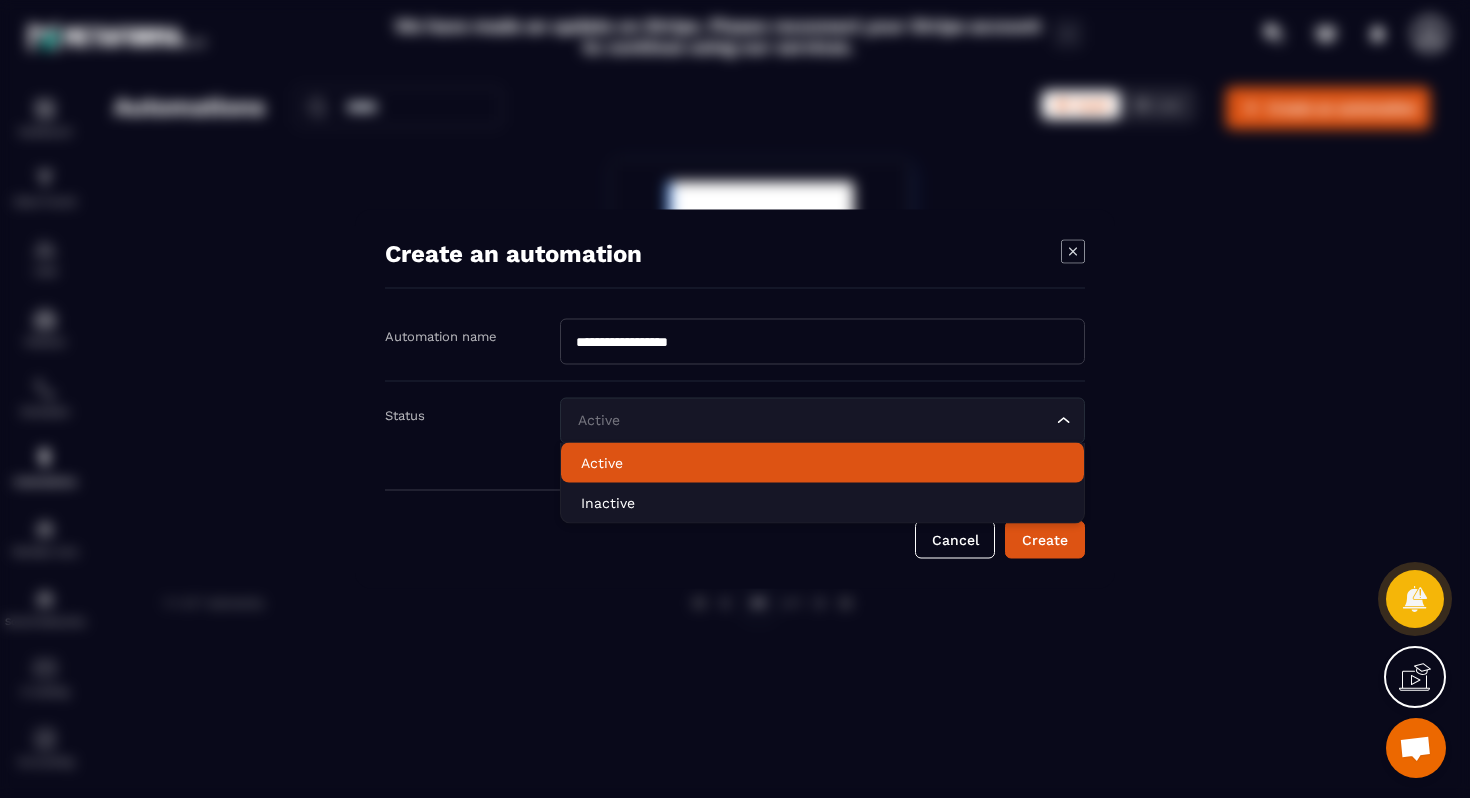 click on "Active" 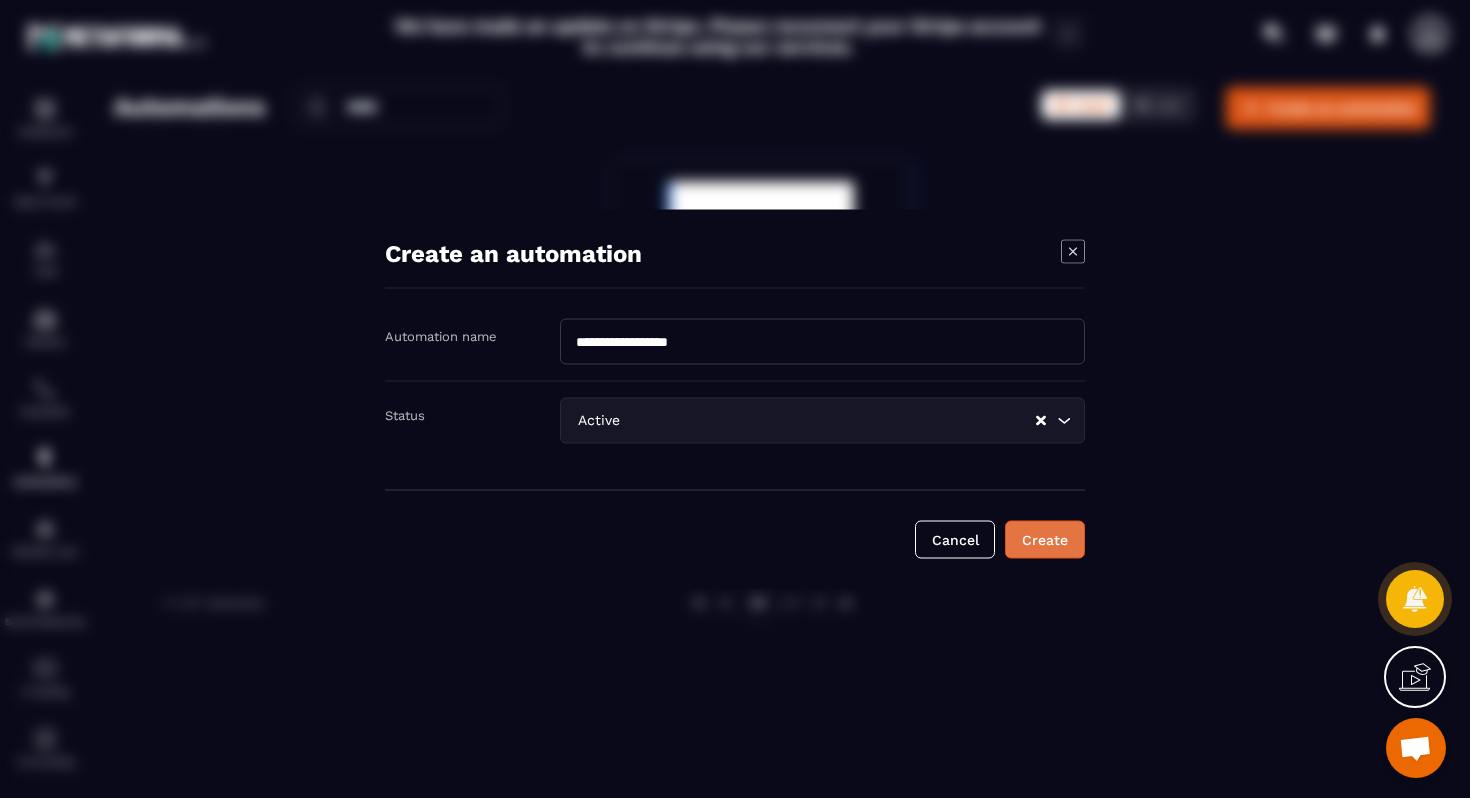 click on "Create" at bounding box center (1045, 540) 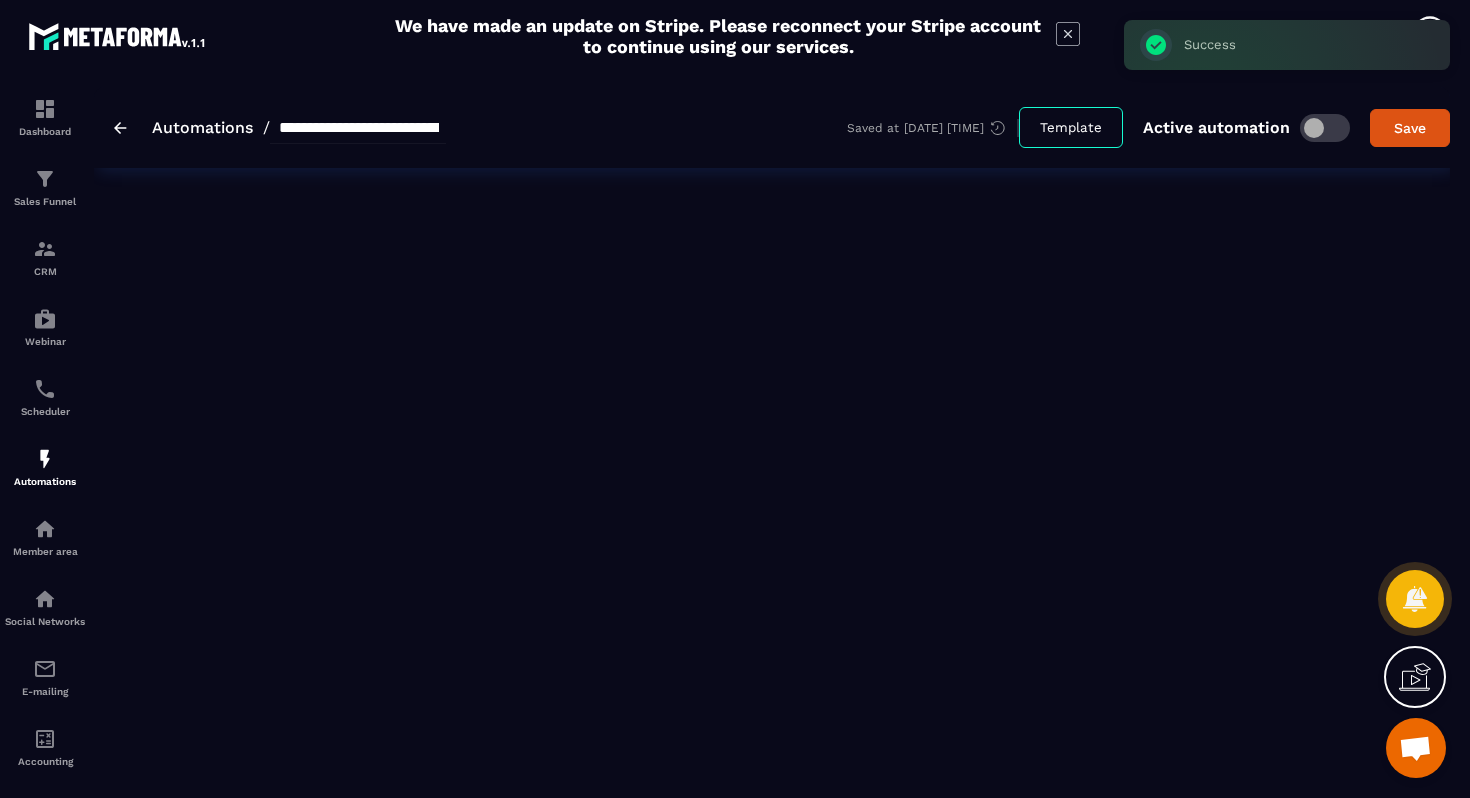 type on "**********" 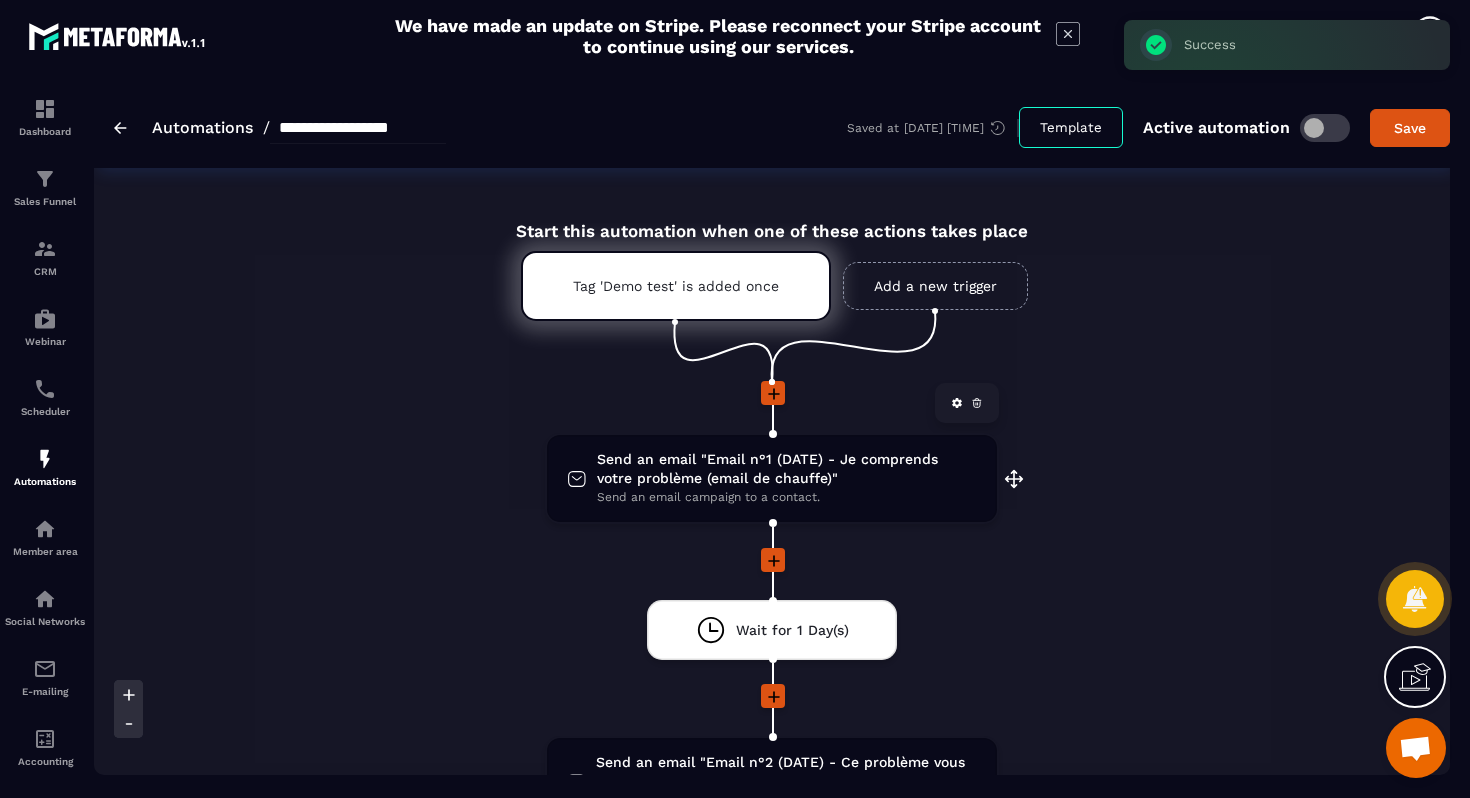 click on "Send an email "Email n°1 (DATE) - Je comprends votre problème (email de chauffe)"" at bounding box center (787, 469) 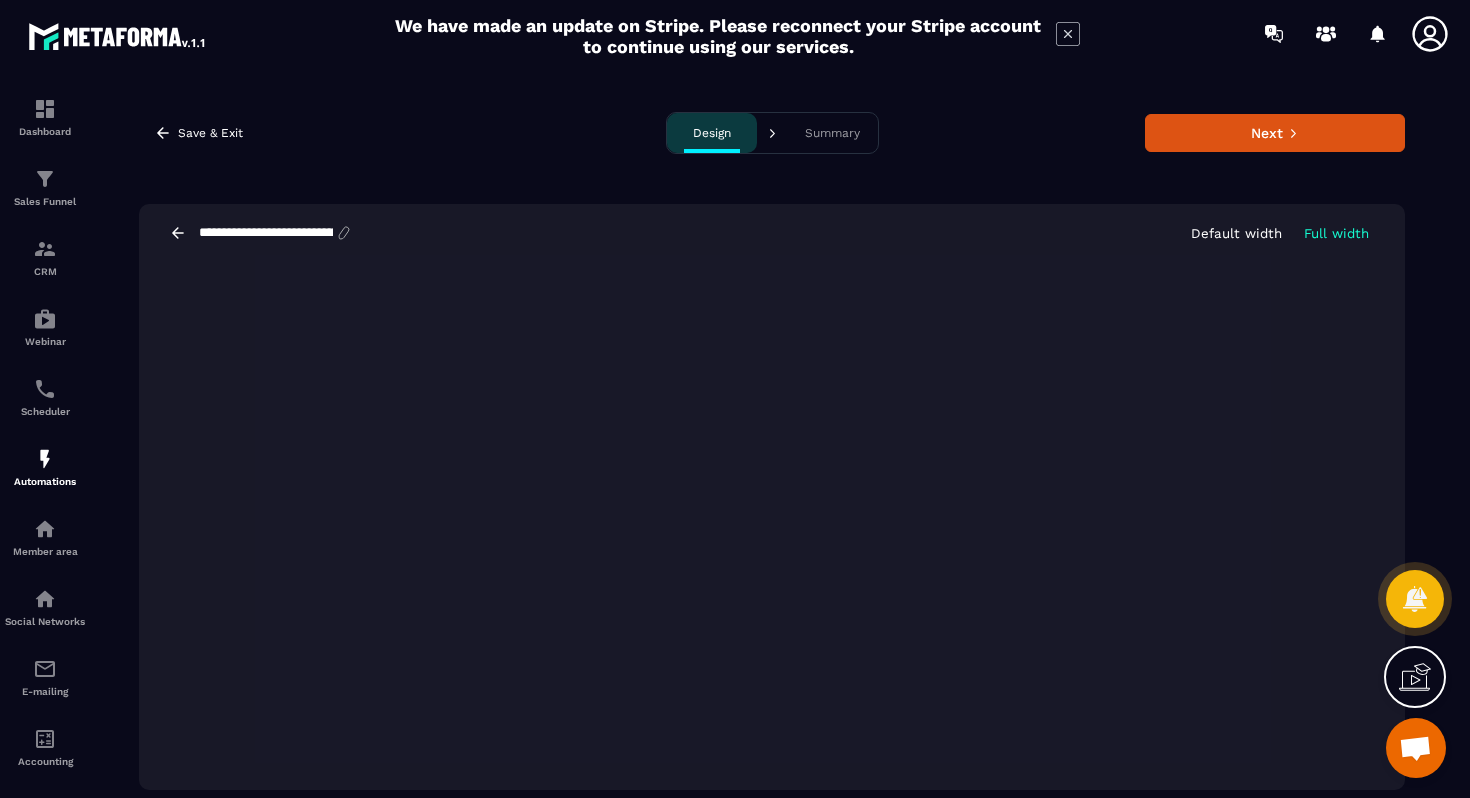 click on "**********" at bounding box center [772, 451] 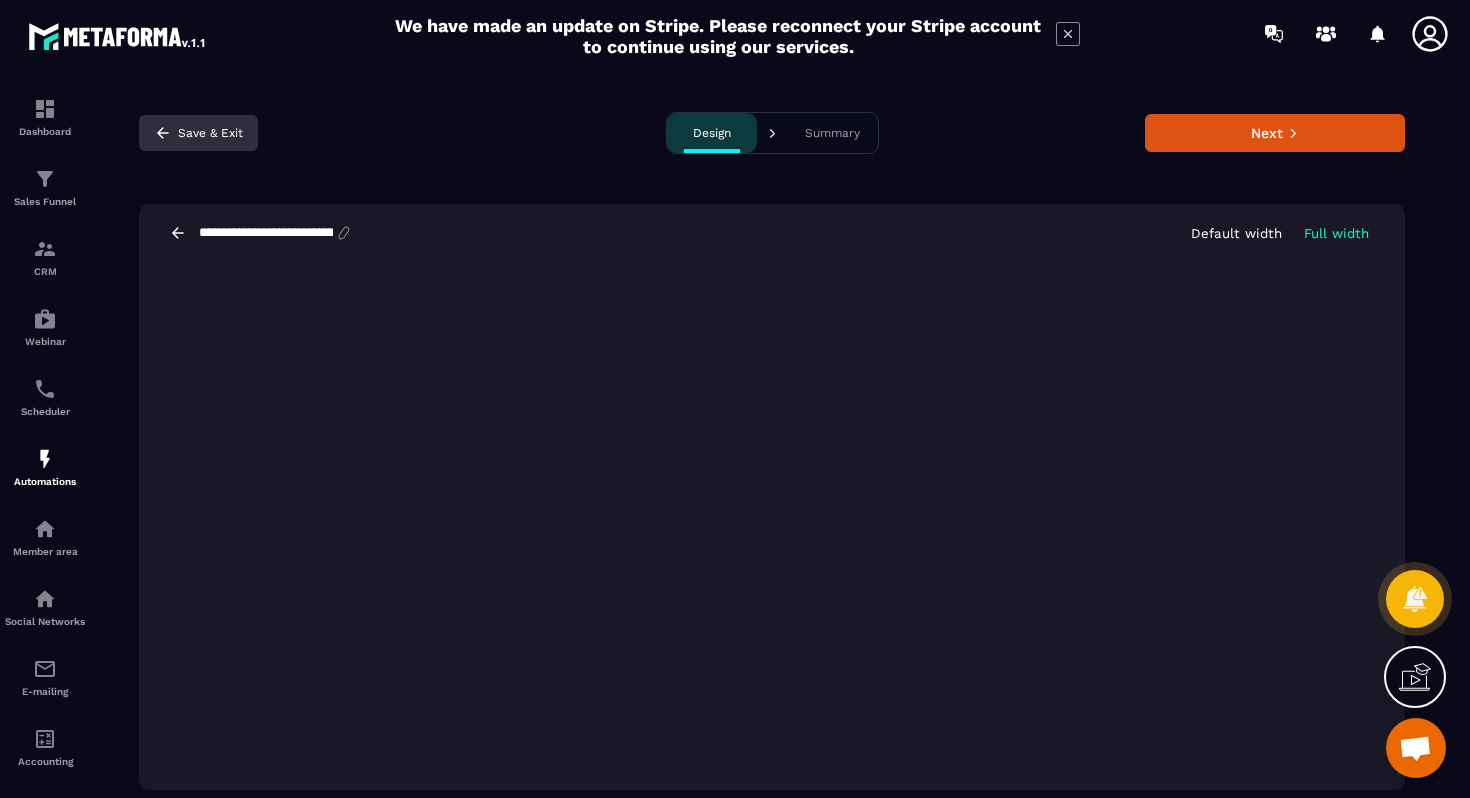 click 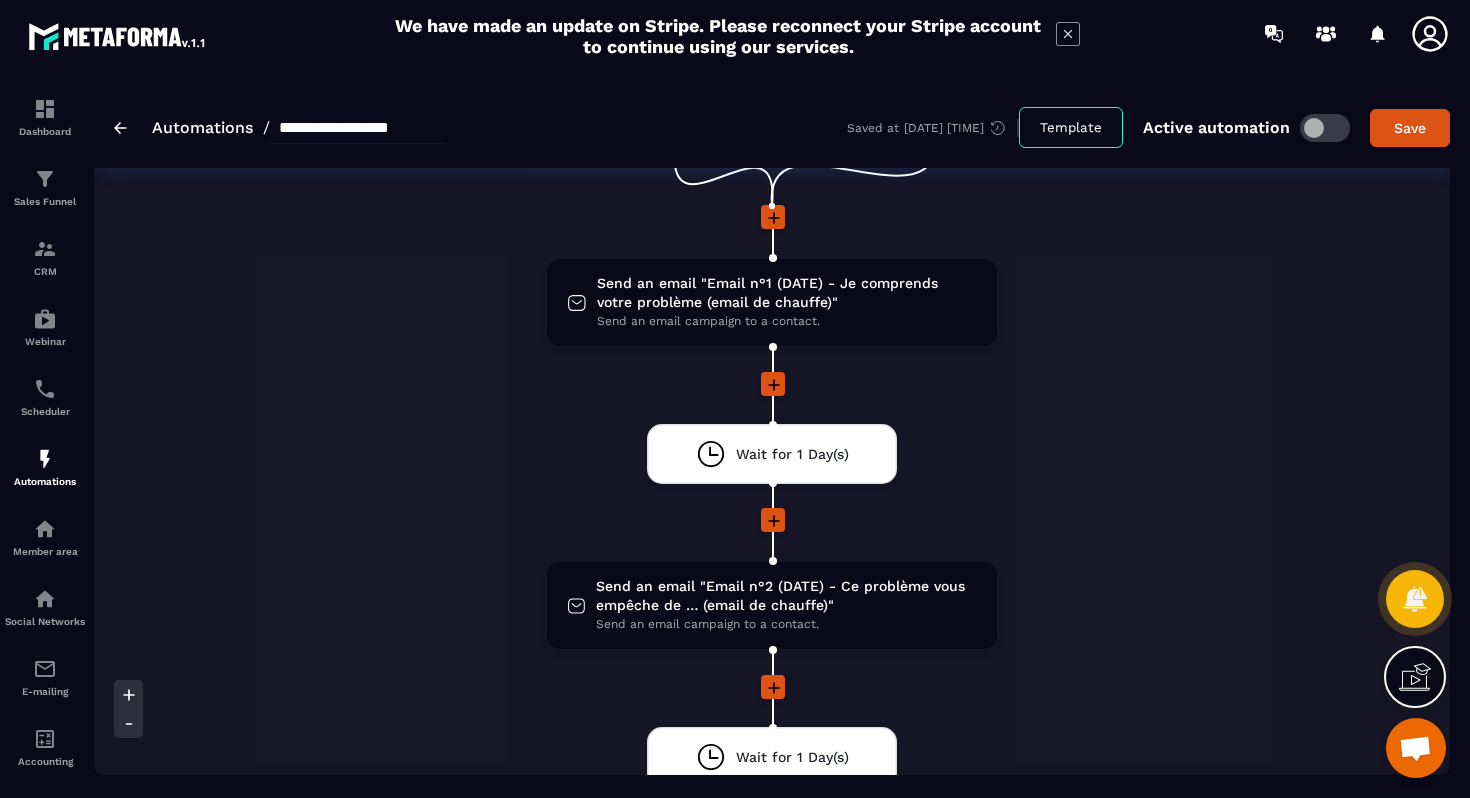 scroll, scrollTop: 220, scrollLeft: 0, axis: vertical 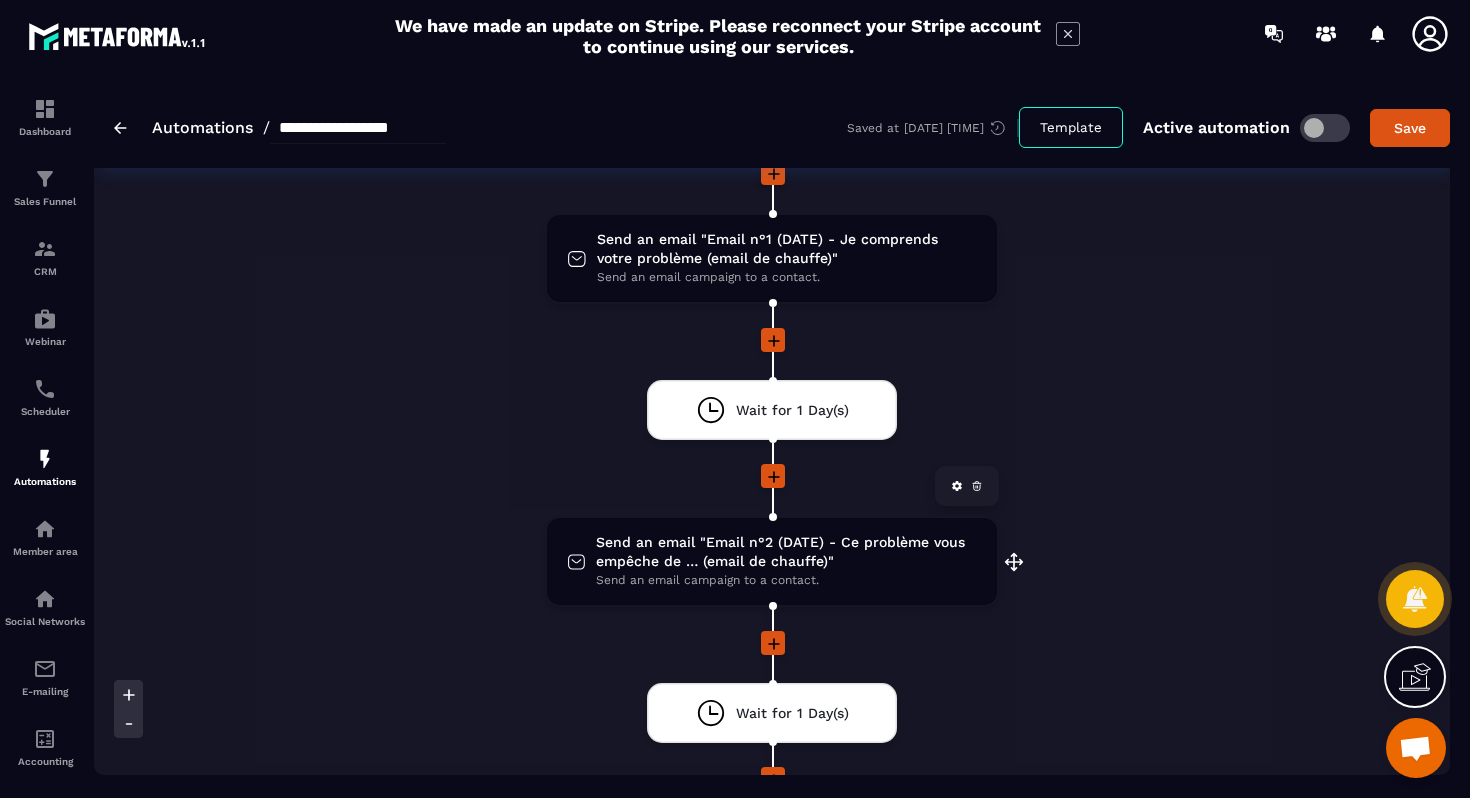 click on "Send an email "Email n°2 (DATE) - Ce problème vous empêche de … (email de chauffe)"" at bounding box center [786, 552] 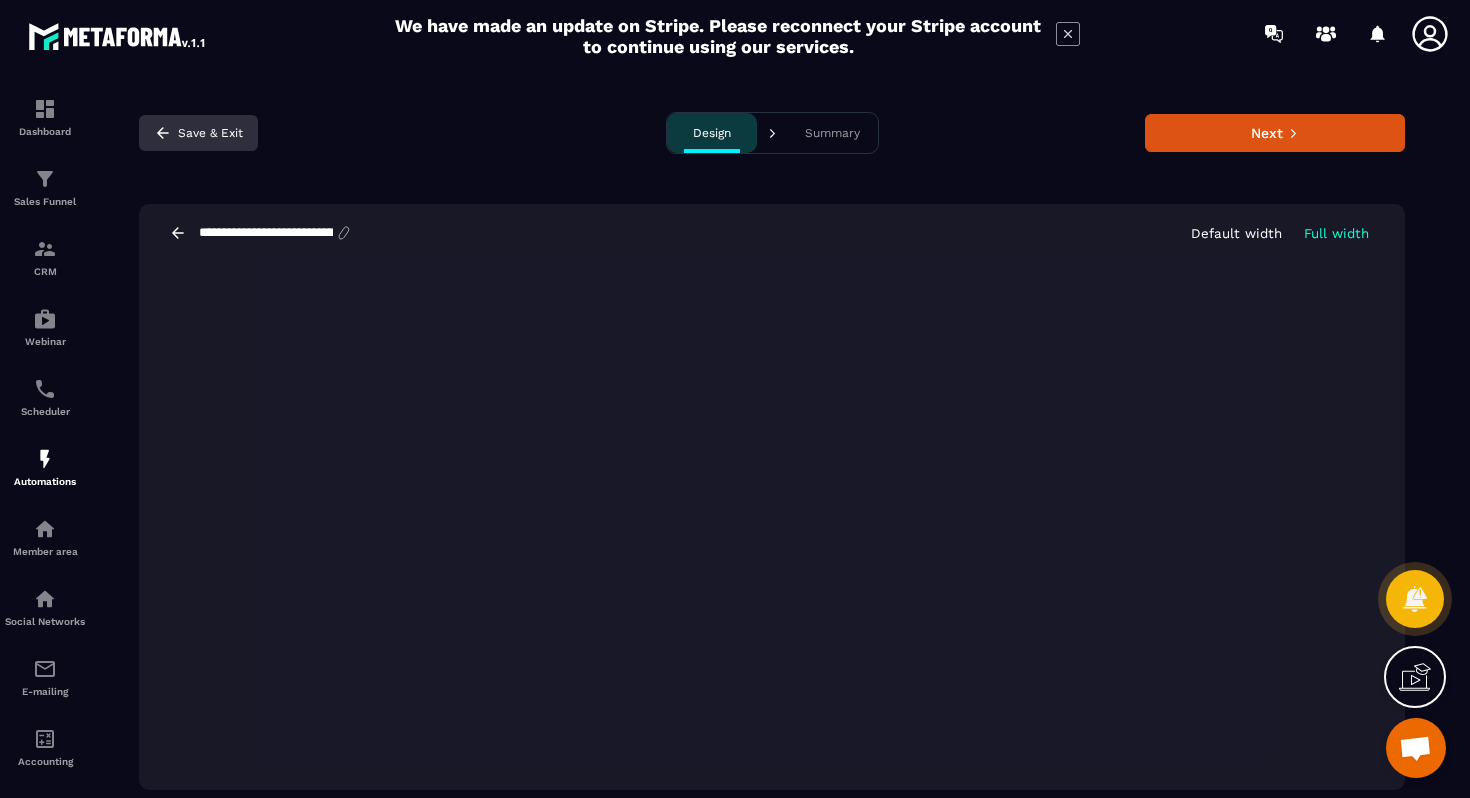 click 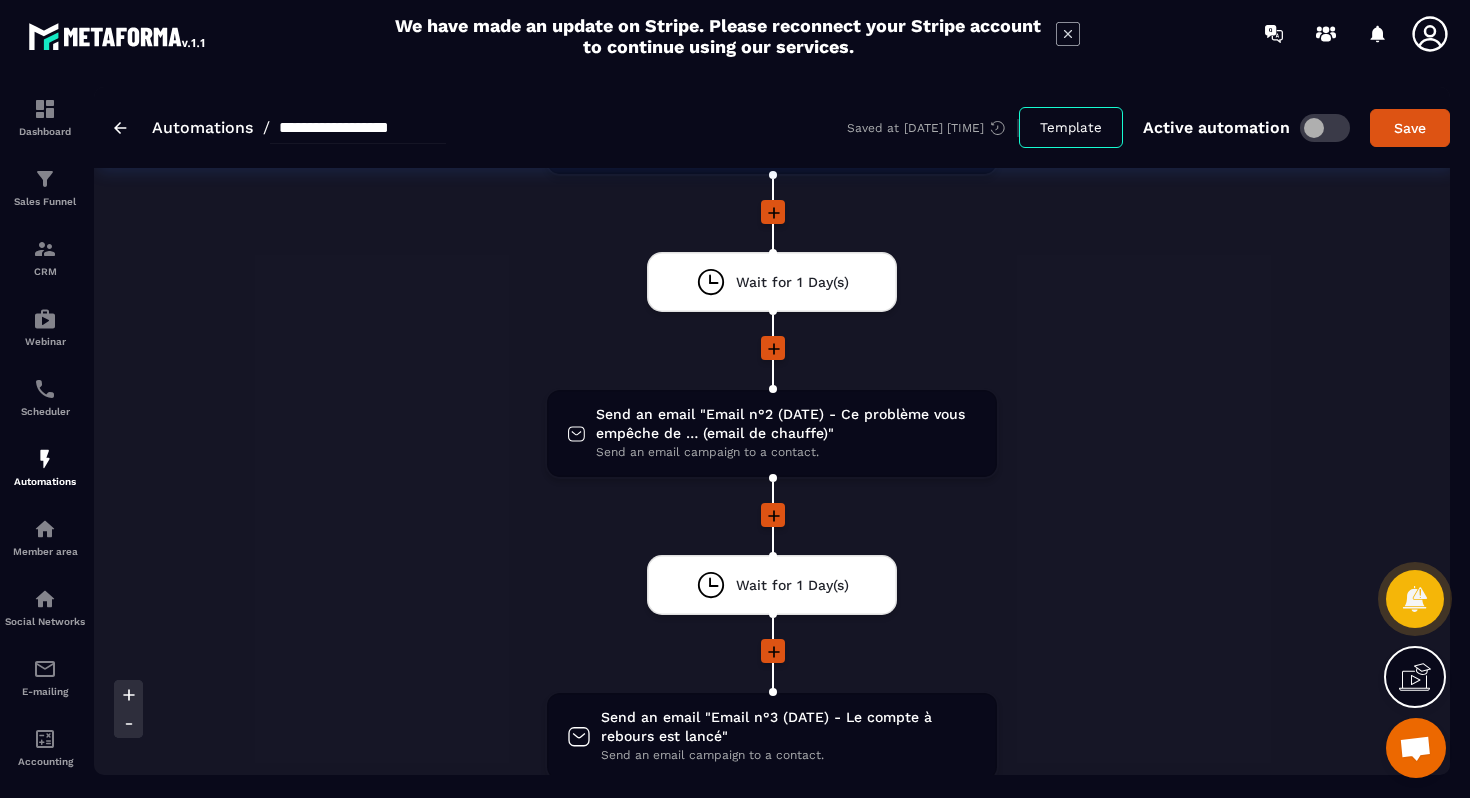scroll, scrollTop: 699, scrollLeft: 0, axis: vertical 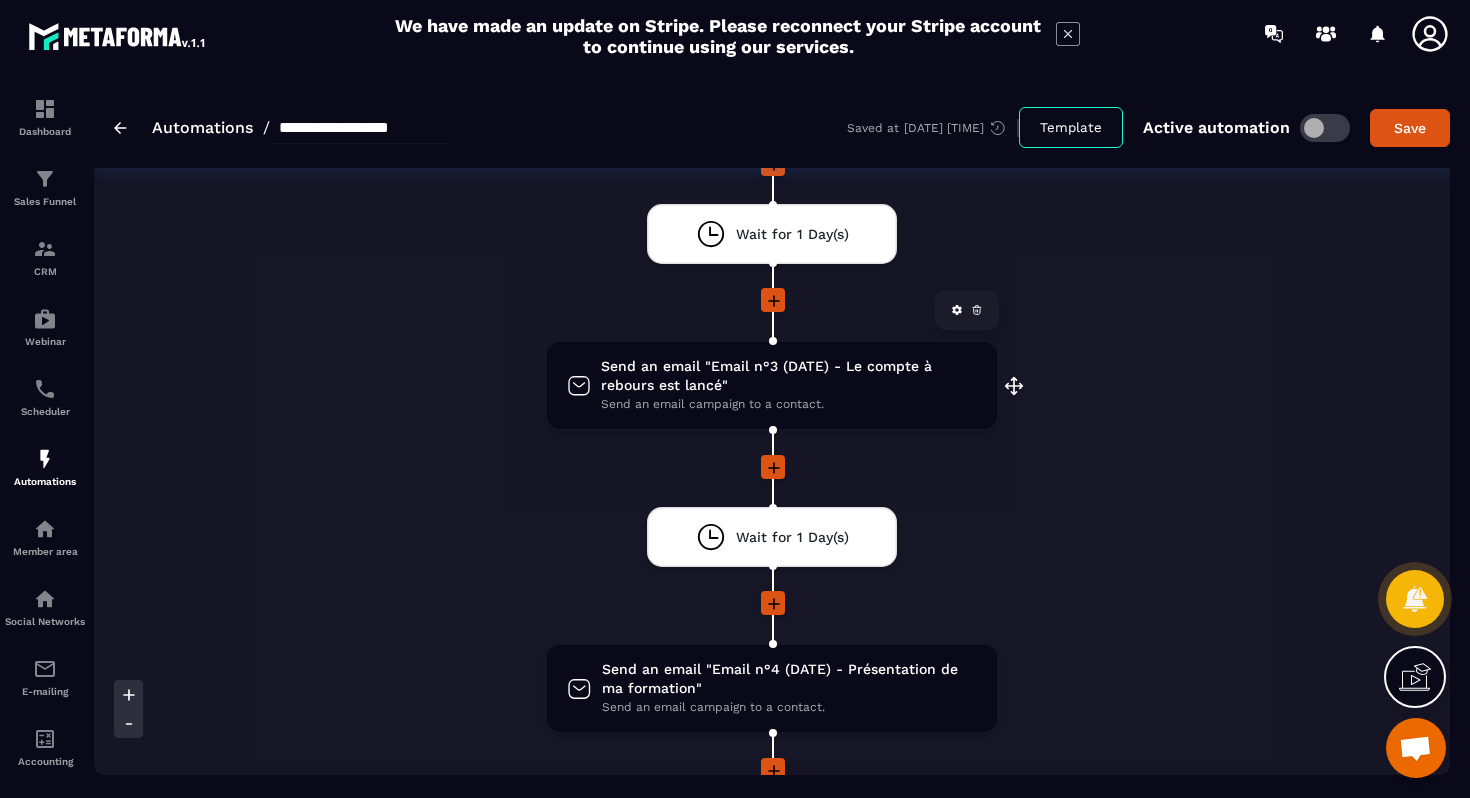 click on "Send an email campaign to a contact." at bounding box center [789, 404] 